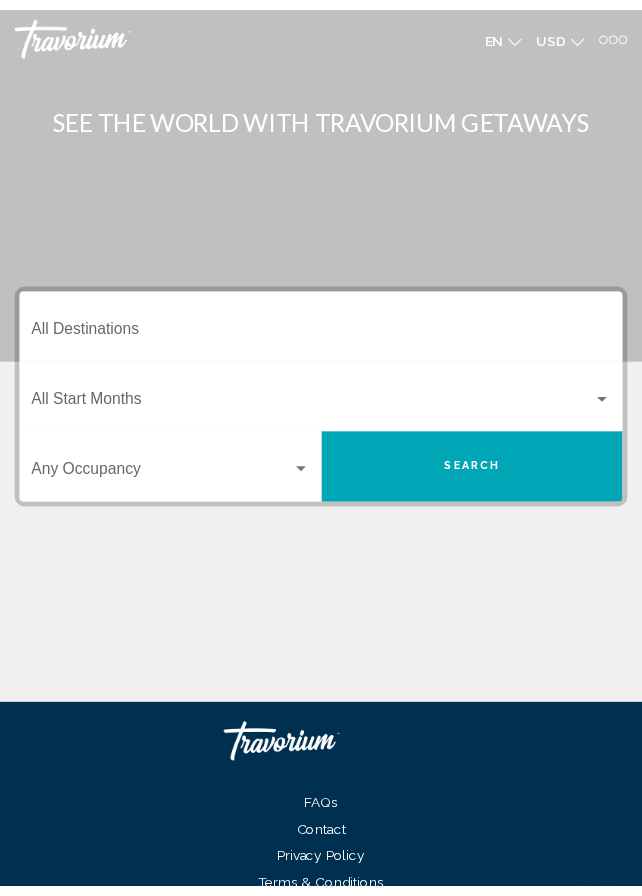 scroll, scrollTop: 0, scrollLeft: 0, axis: both 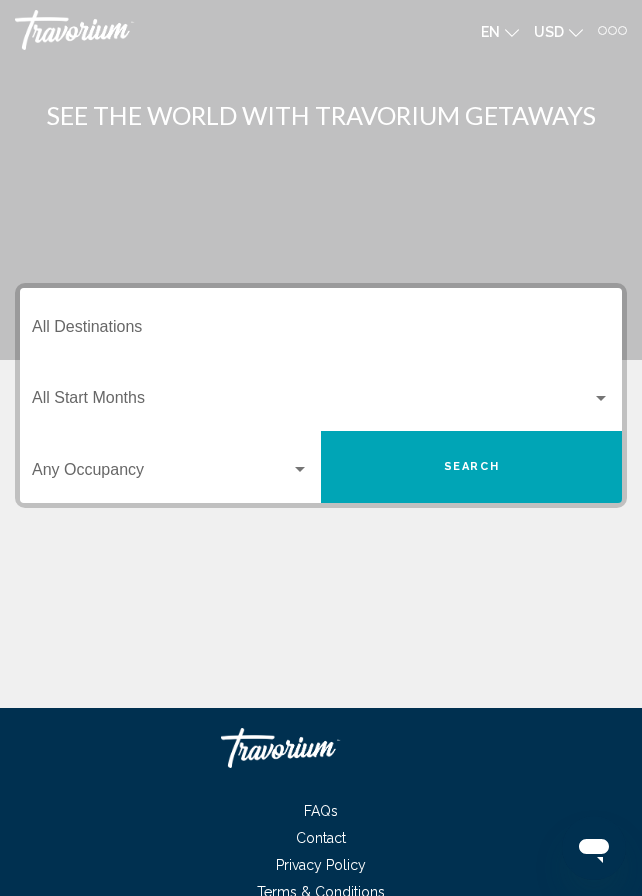 click at bounding box center [612, 30] 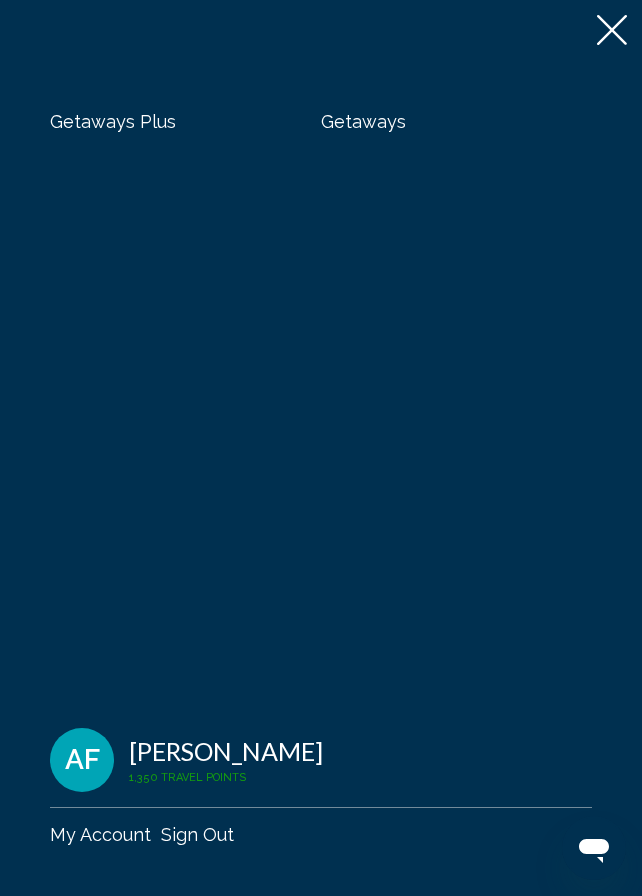 click on "Getaways" at bounding box center (363, 121) 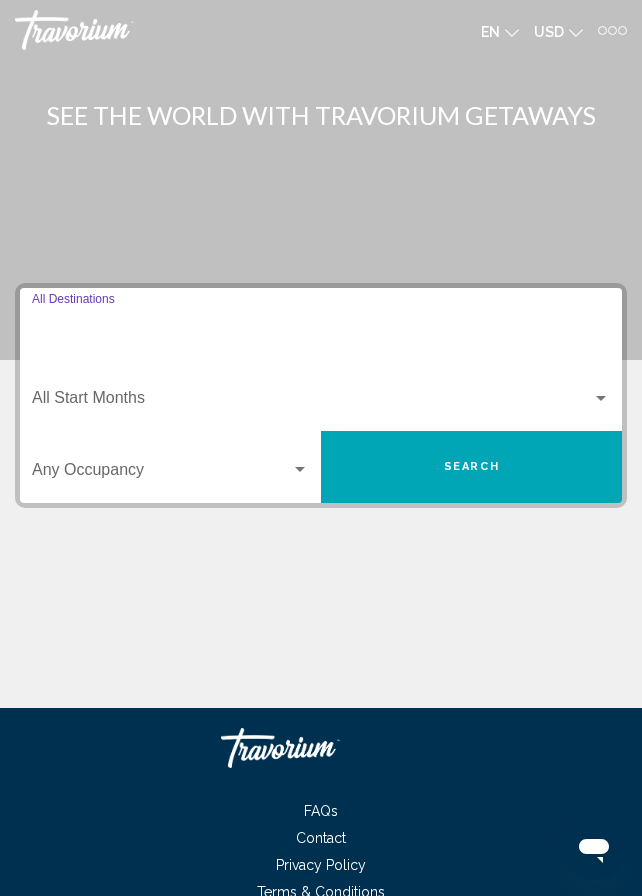 click on "Destination All Destinations" at bounding box center [321, 331] 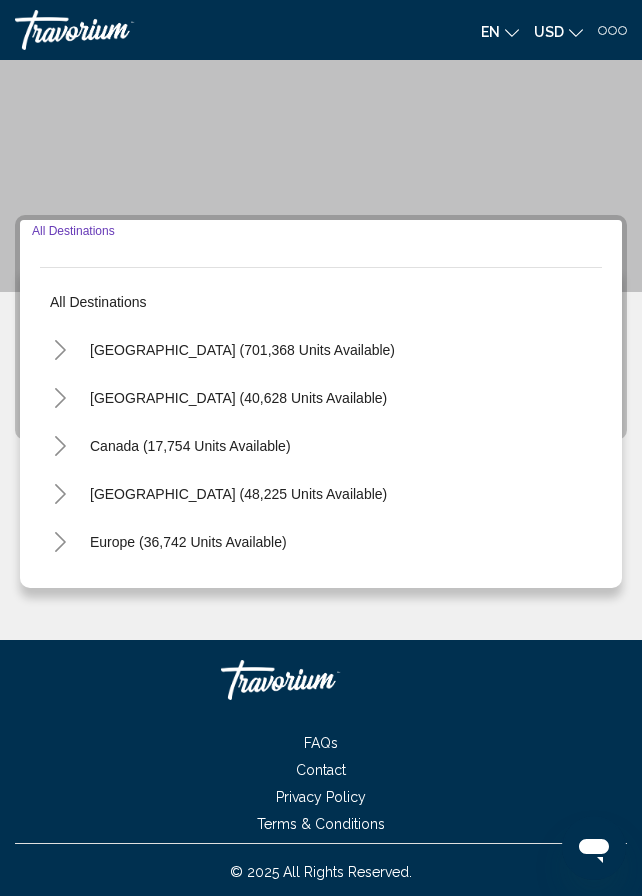 scroll, scrollTop: 72, scrollLeft: 0, axis: vertical 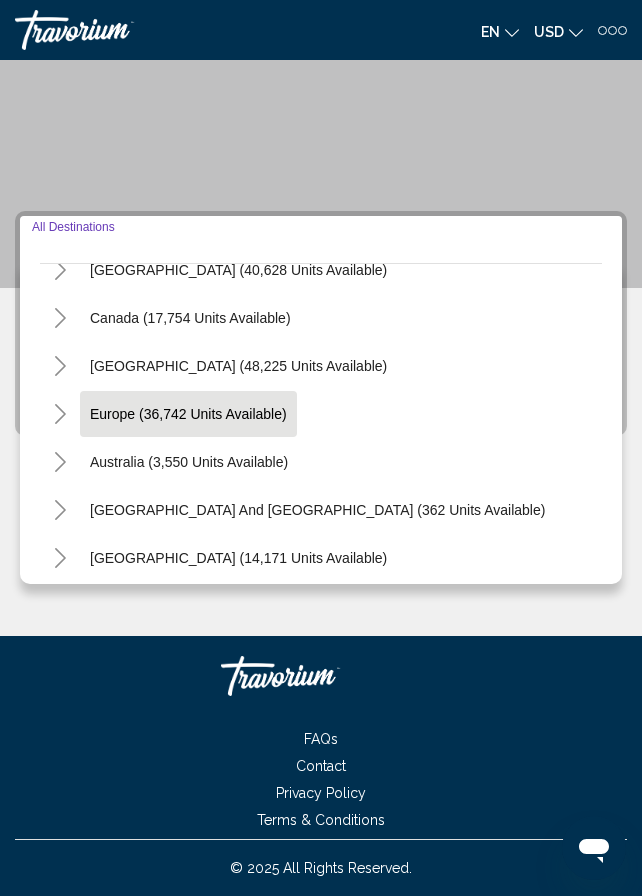 click on "Europe (36,742 units available)" at bounding box center [189, 462] 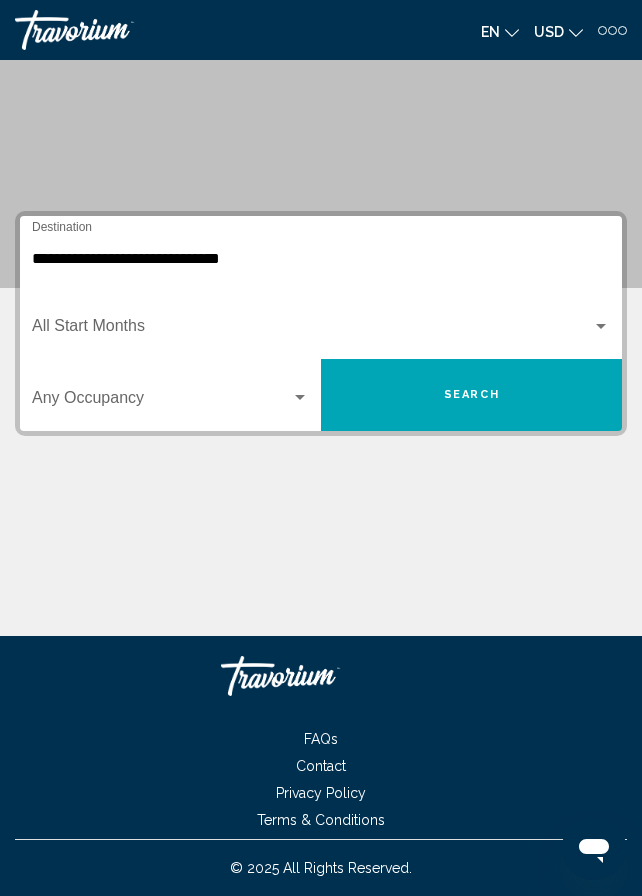 click on "Occupancy Any Occupancy" at bounding box center [170, 395] 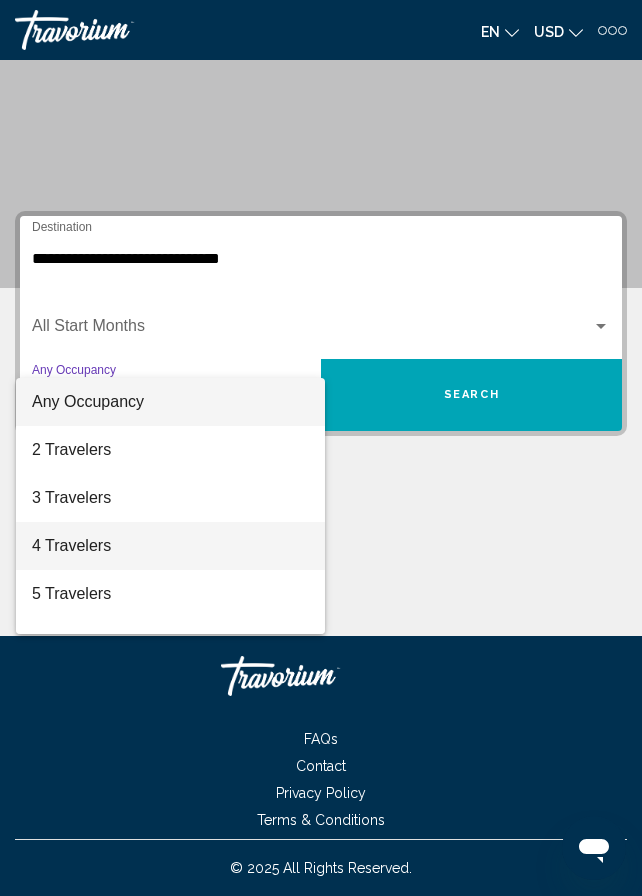 click on "4 Travelers" at bounding box center [170, 546] 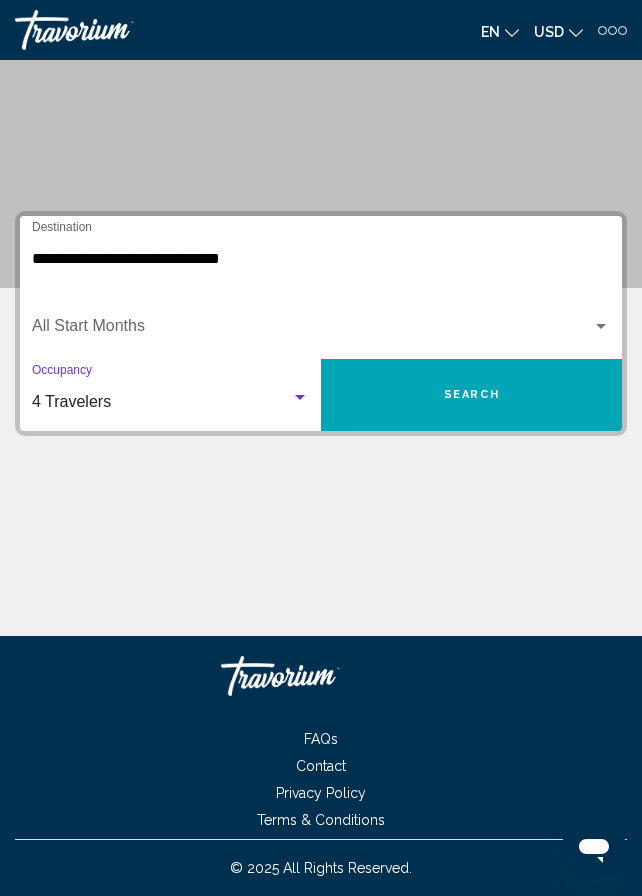 click on "Search" at bounding box center [471, 395] 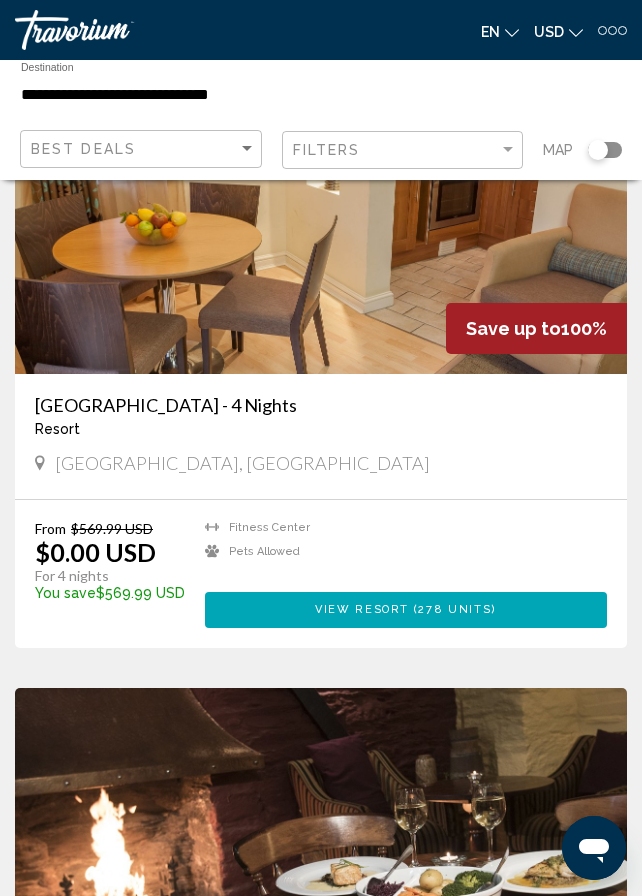 scroll, scrollTop: 0, scrollLeft: 0, axis: both 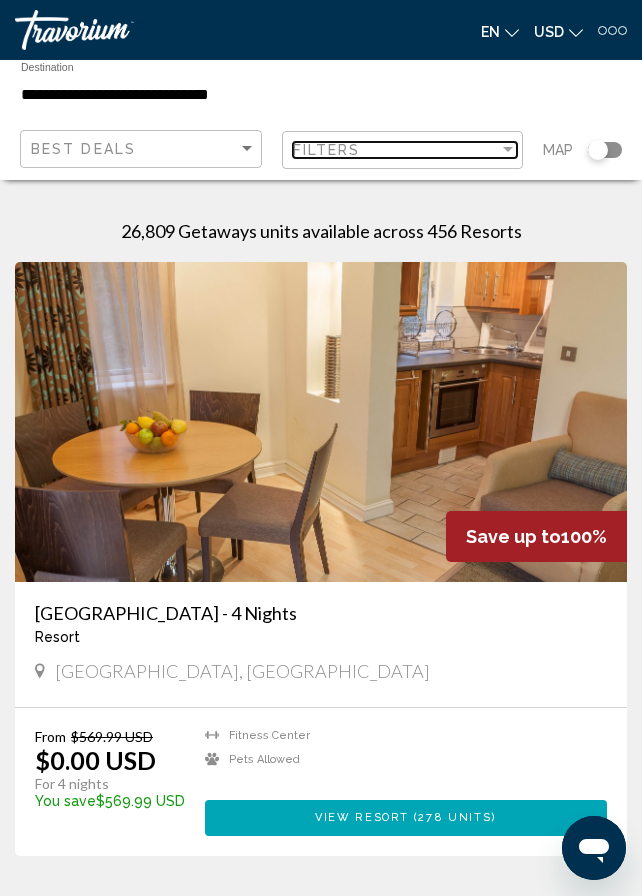 click on "Filters" at bounding box center [396, 150] 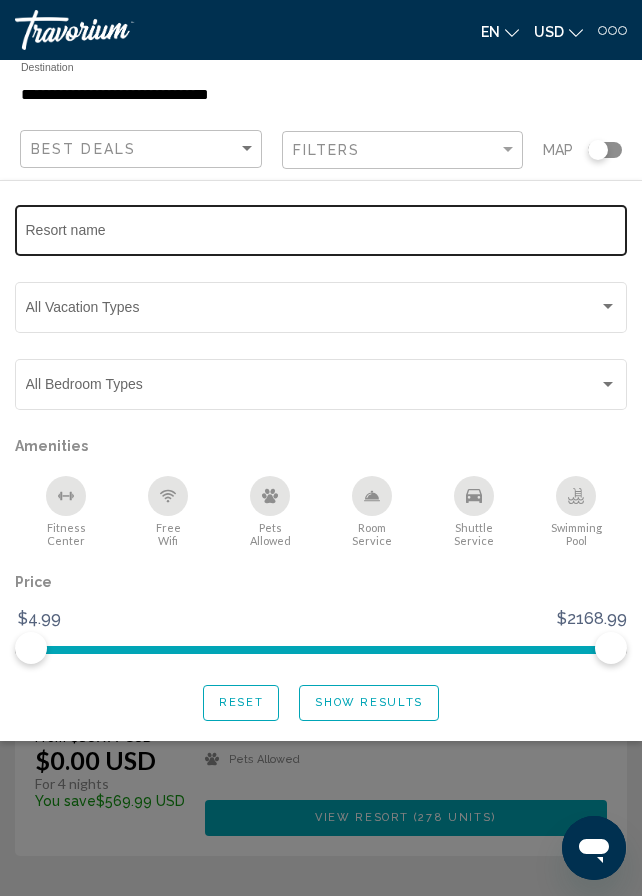 click on "Resort name" 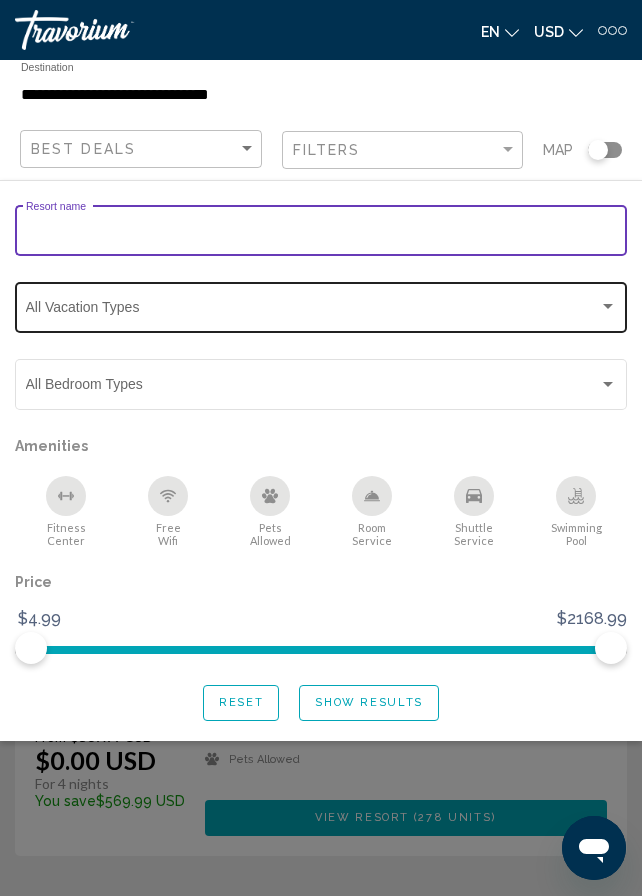 click at bounding box center (312, 311) 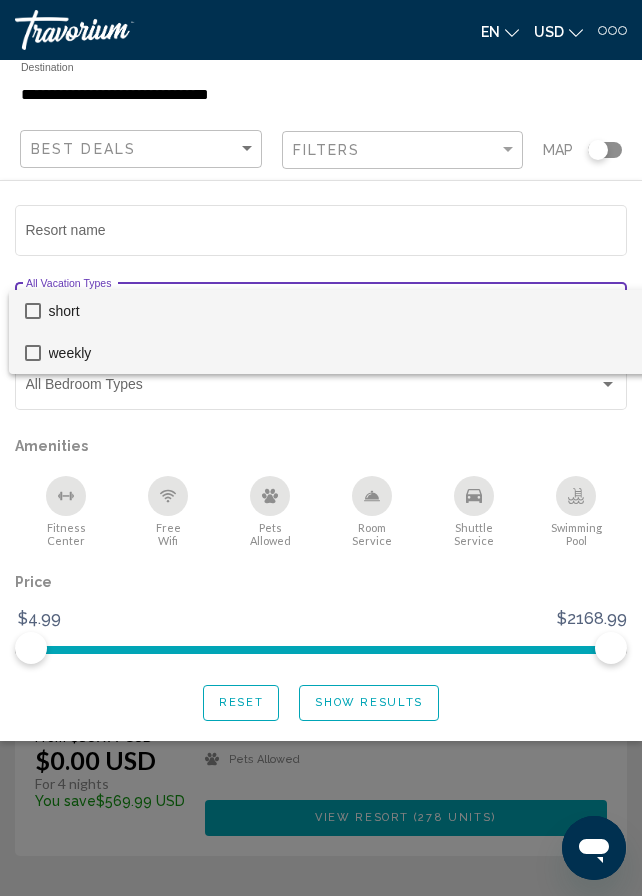 click on "weekly" at bounding box center (348, 353) 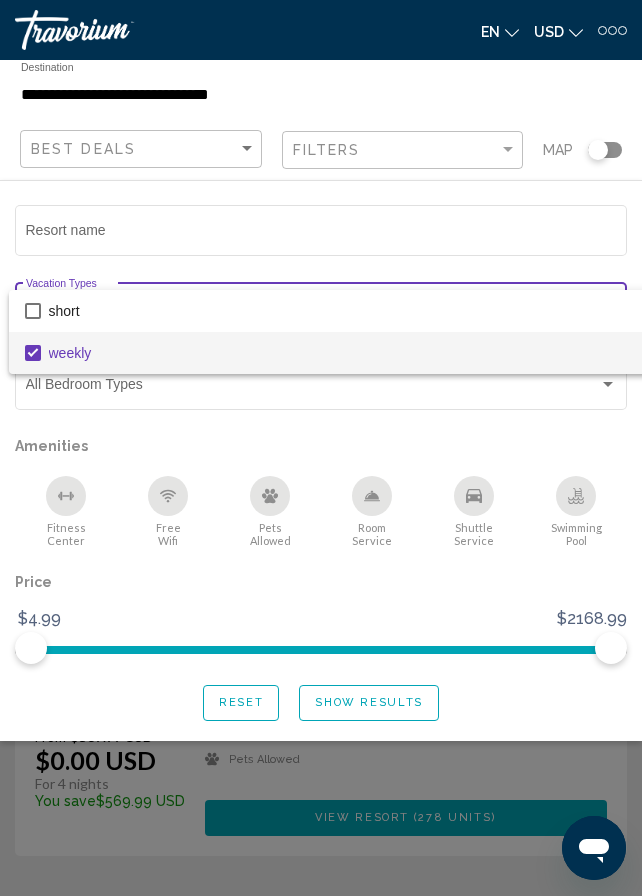 click at bounding box center [321, 448] 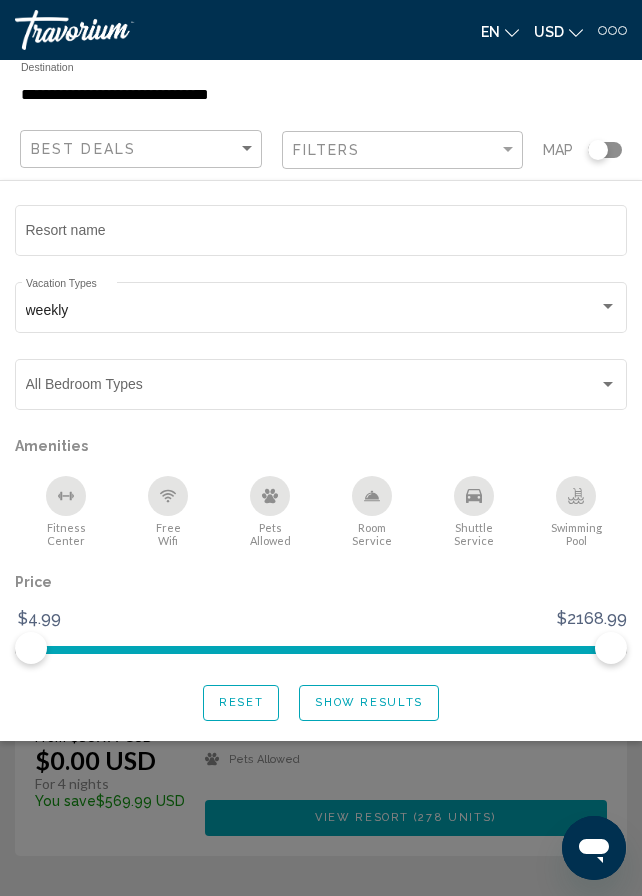 click on "Show Results" 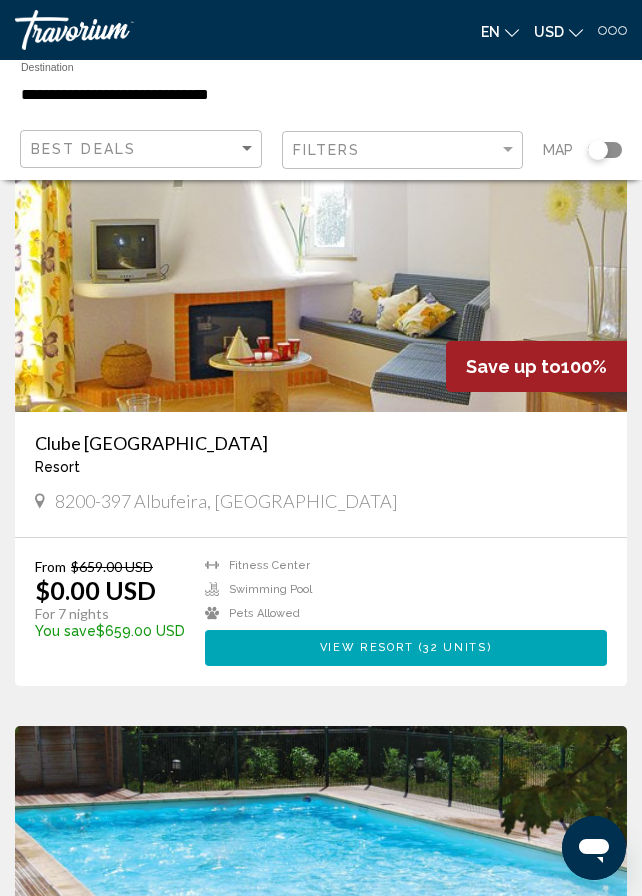 scroll, scrollTop: 800, scrollLeft: 0, axis: vertical 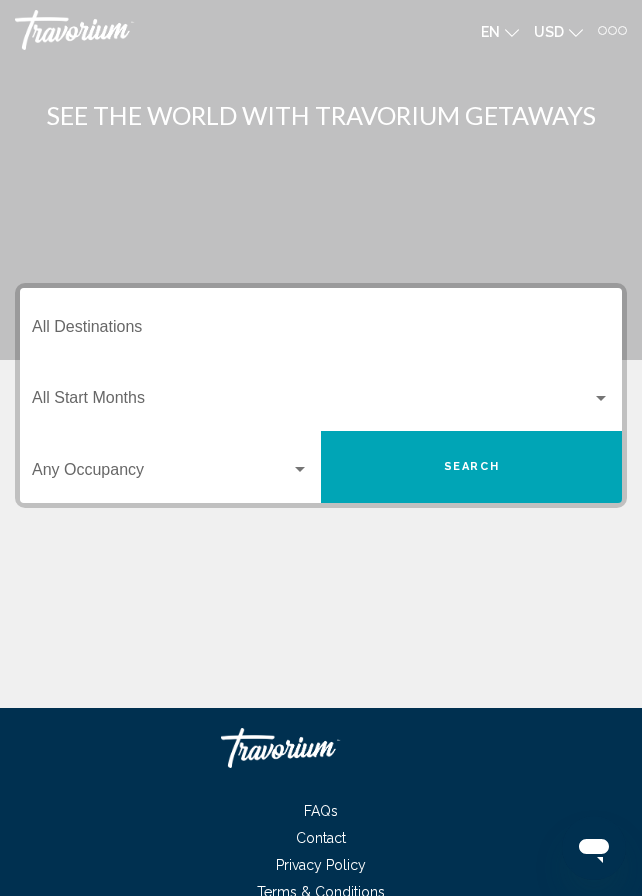 click on "Destination All Destinations" at bounding box center [321, 324] 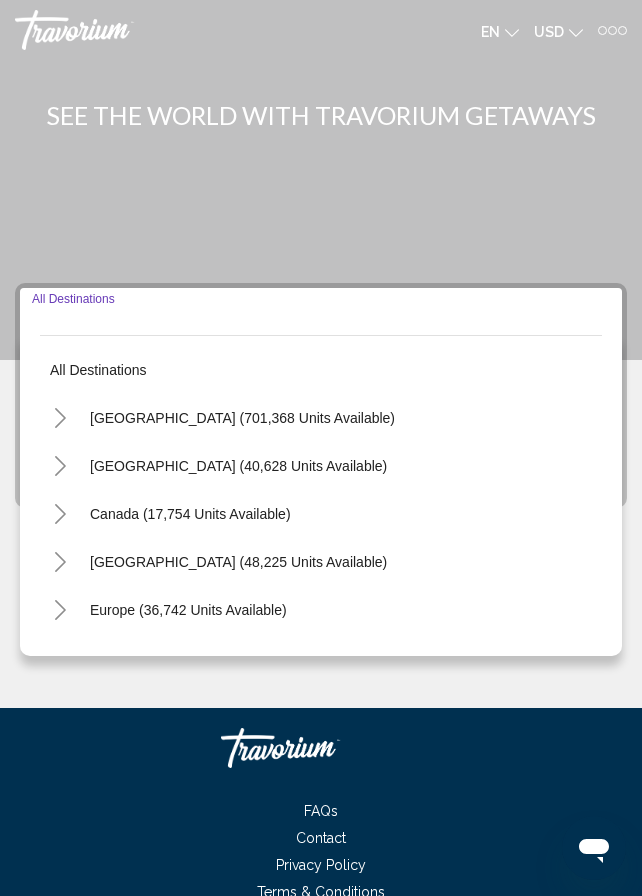 scroll, scrollTop: 72, scrollLeft: 0, axis: vertical 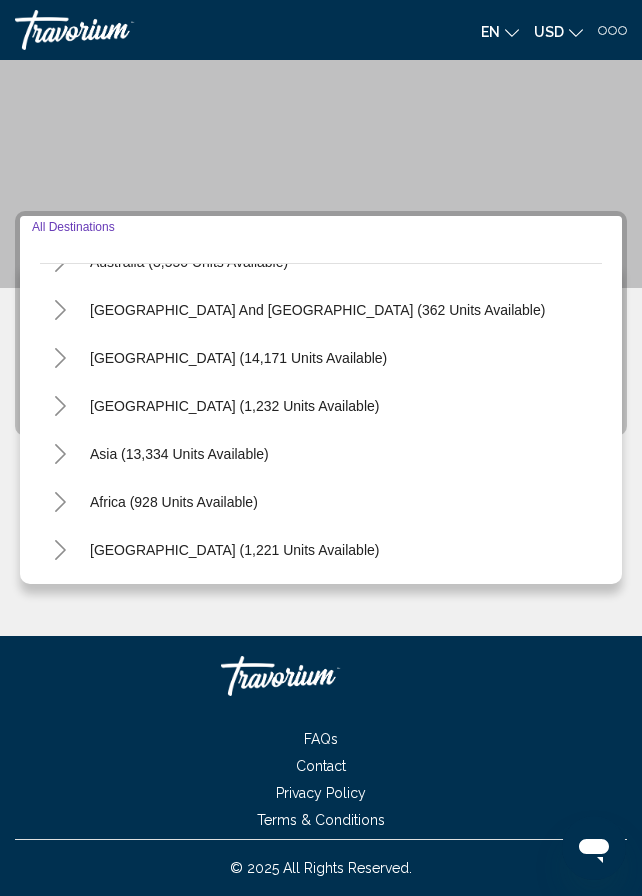 click 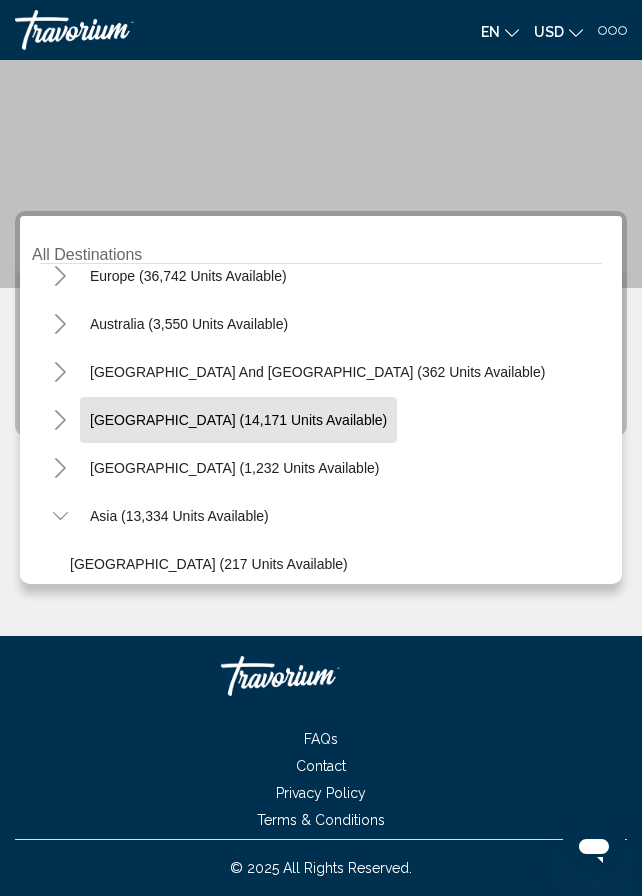 scroll, scrollTop: 224, scrollLeft: 0, axis: vertical 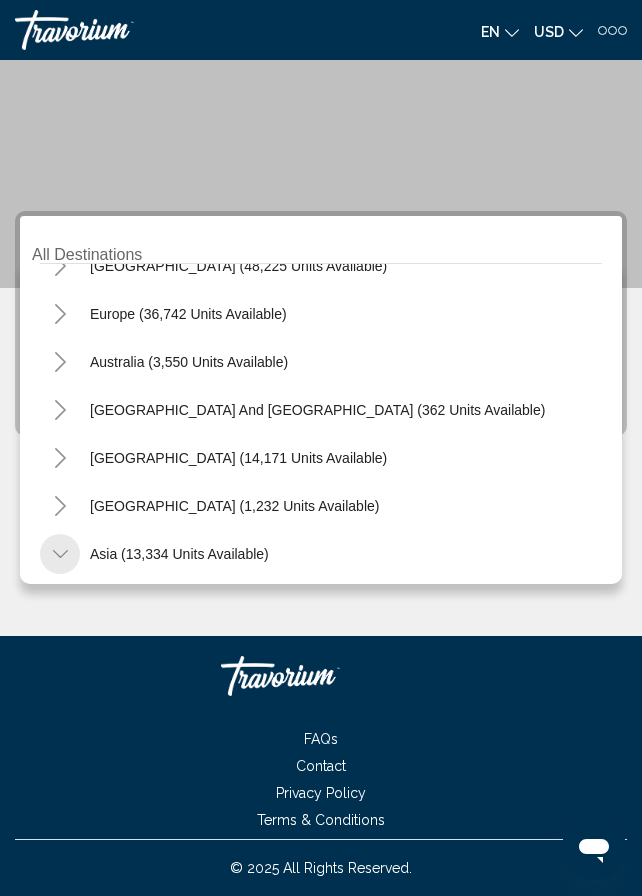 click 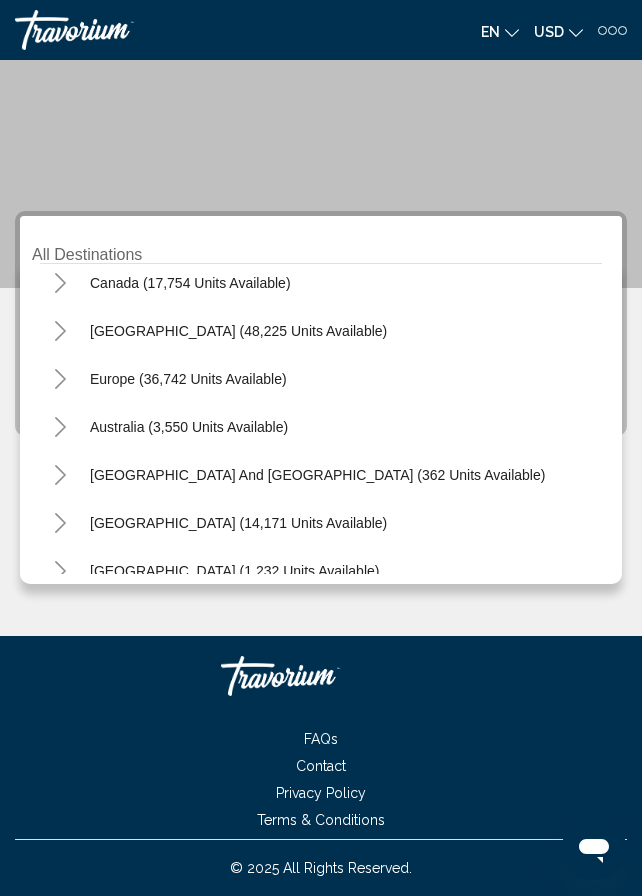 scroll, scrollTop: 124, scrollLeft: 0, axis: vertical 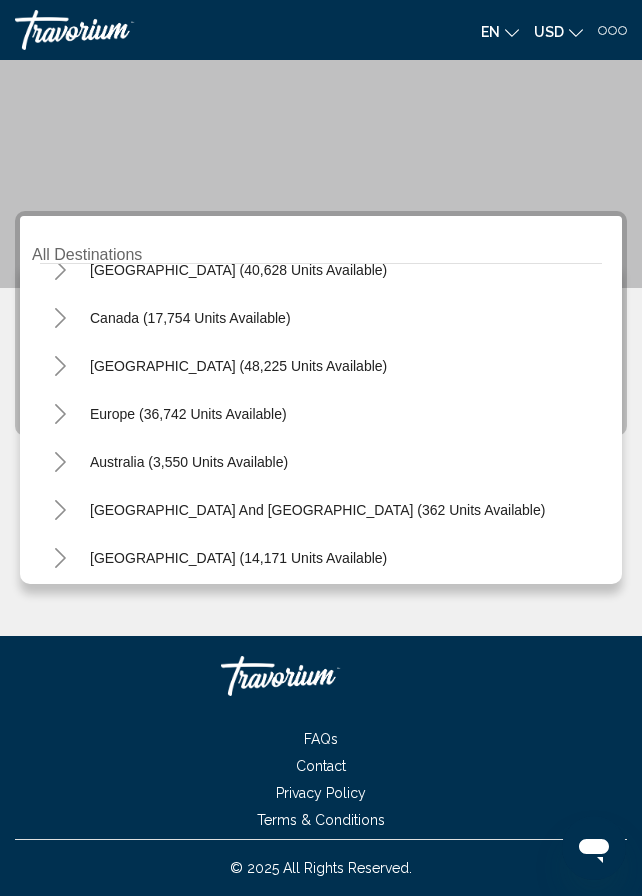 click 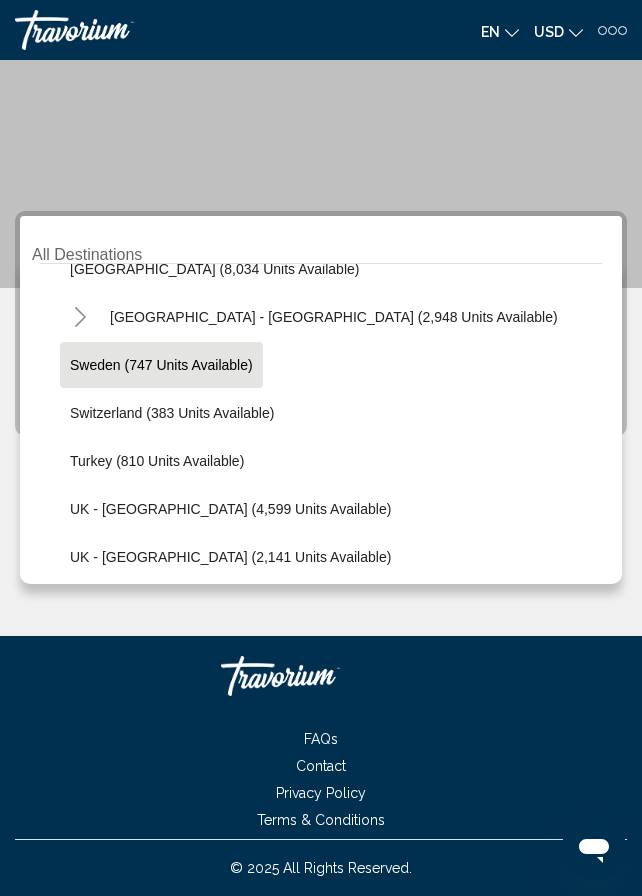 scroll, scrollTop: 1024, scrollLeft: 0, axis: vertical 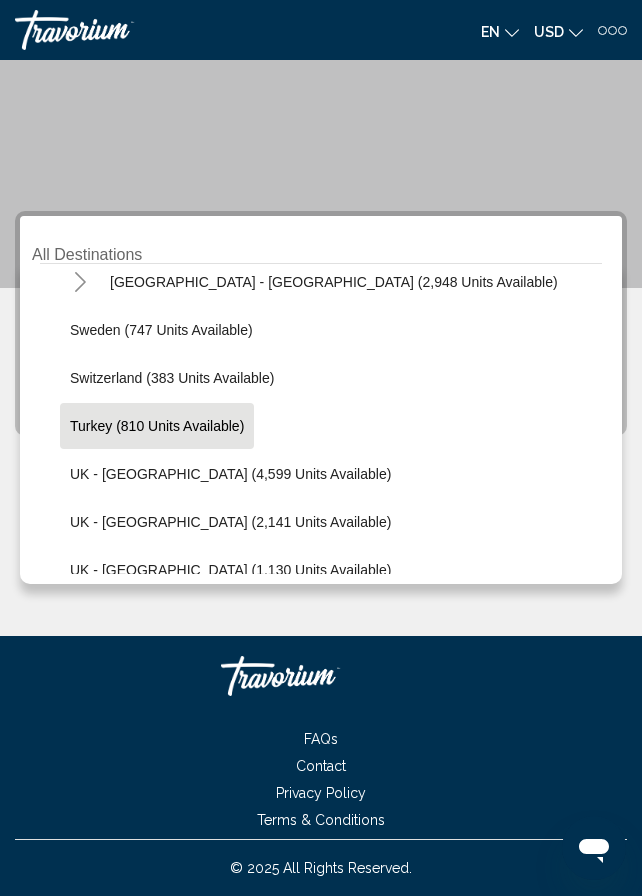 click on "Turkey (810 units available)" 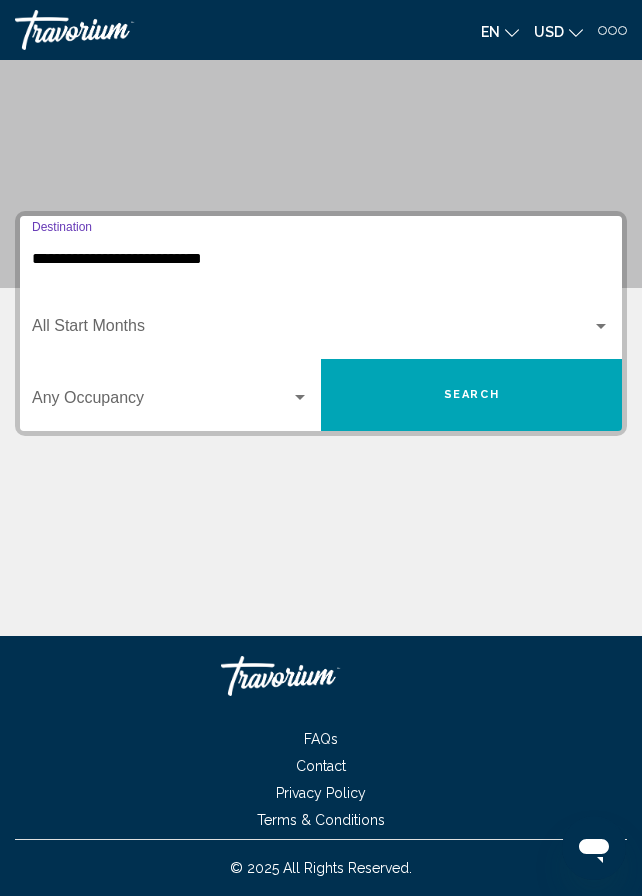 click on "Occupancy Any Occupancy" at bounding box center [170, 395] 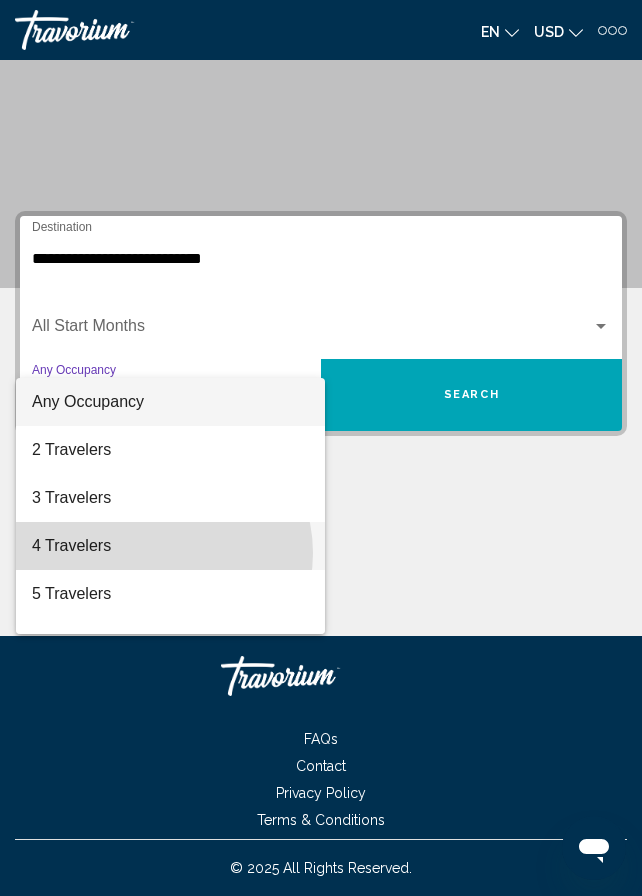 click on "4 Travelers" at bounding box center (170, 546) 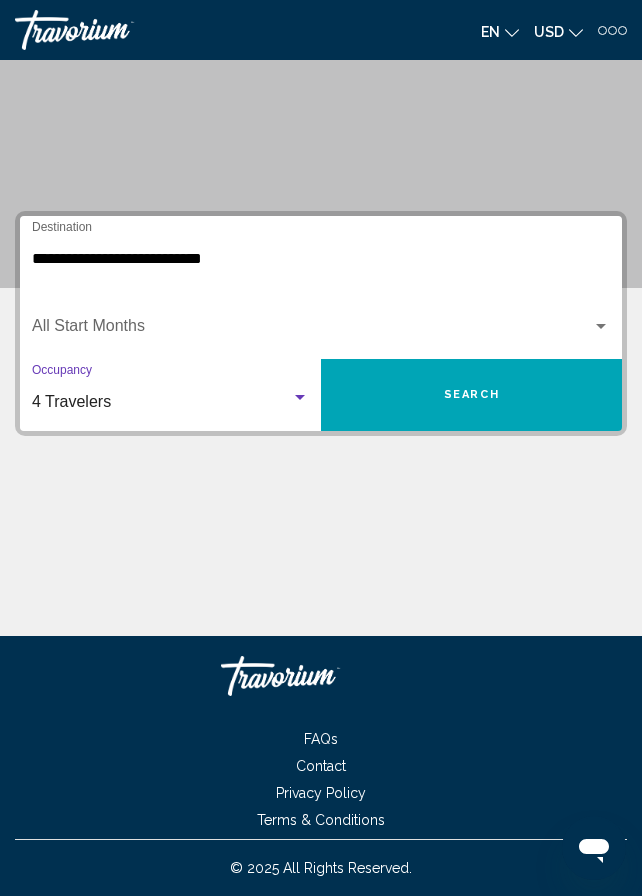 click on "Search" at bounding box center (471, 395) 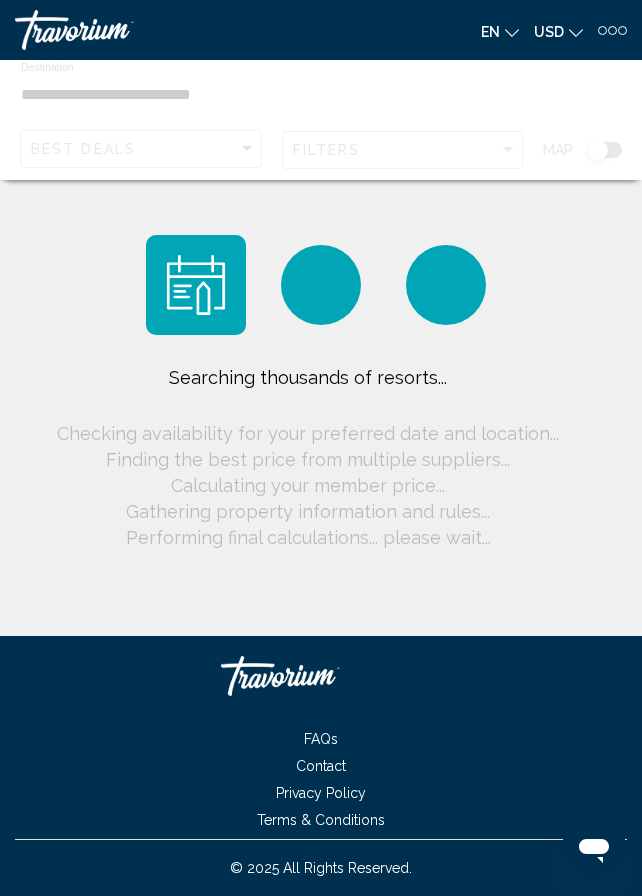 scroll, scrollTop: 0, scrollLeft: 0, axis: both 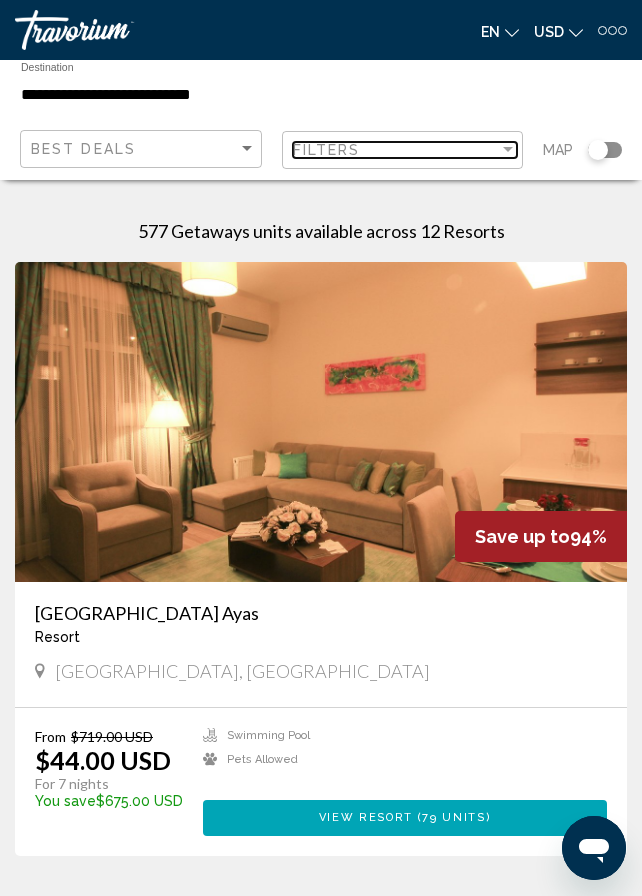 click on "Filters" at bounding box center [396, 150] 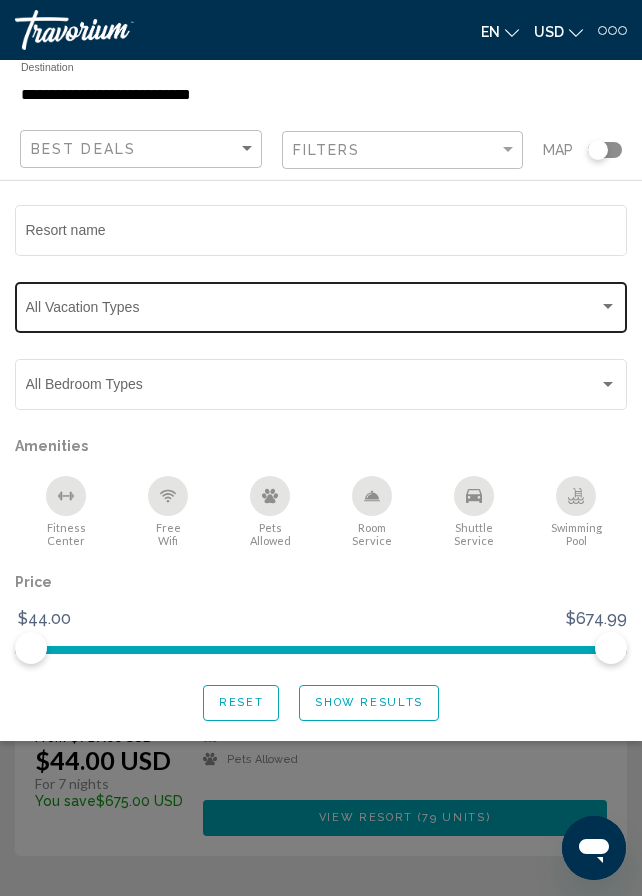 click at bounding box center [312, 311] 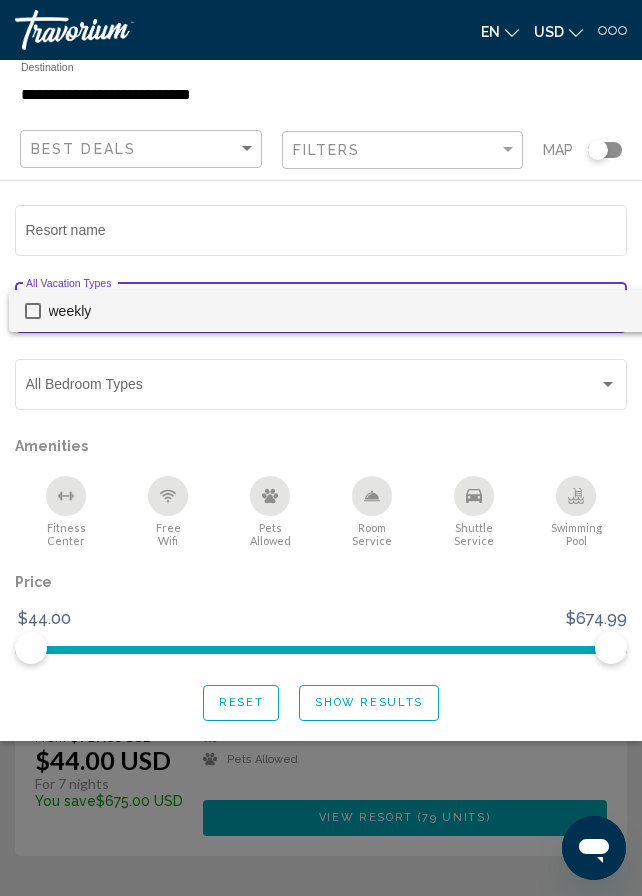 click on "weekly" at bounding box center (348, 311) 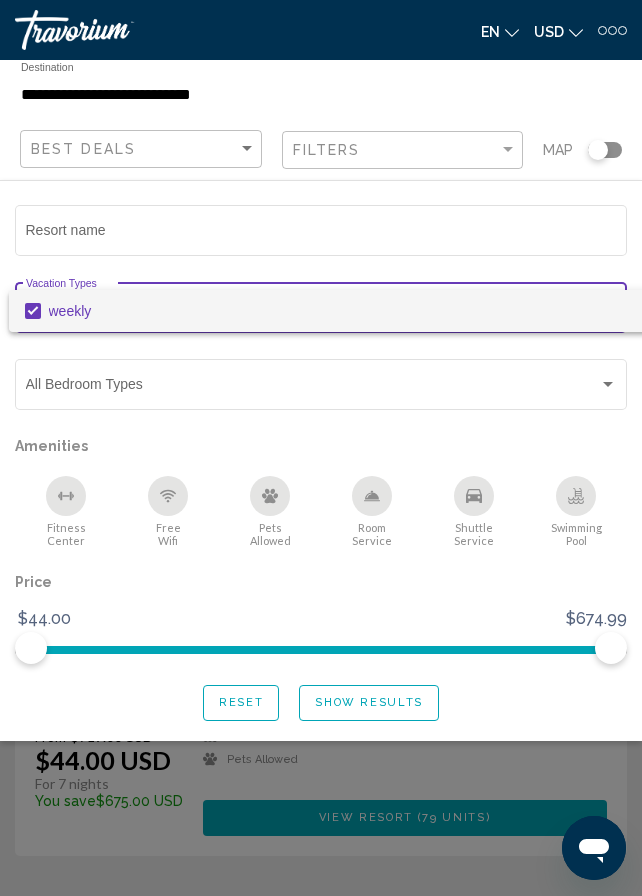 click at bounding box center (321, 448) 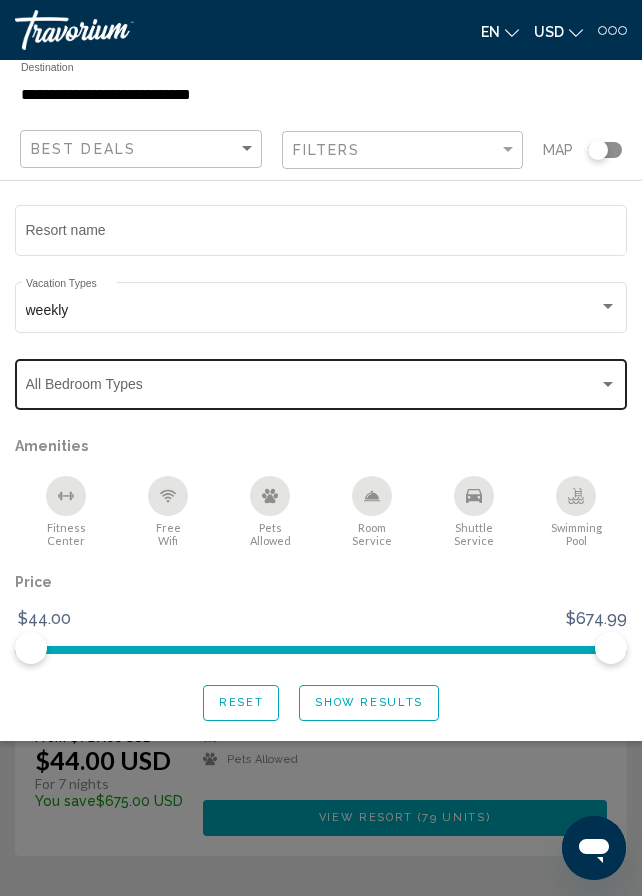 click on "Bedroom Types All Bedroom Types" 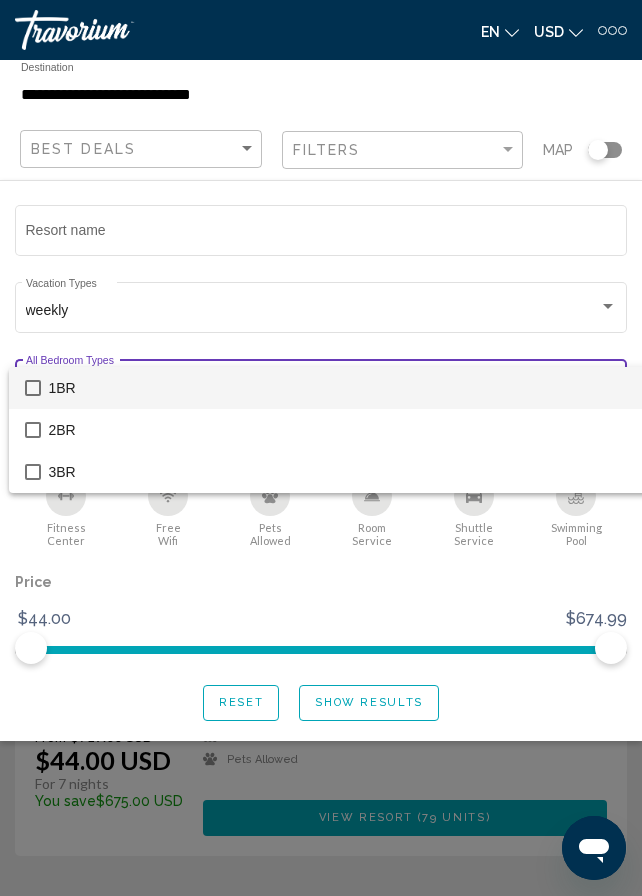 click at bounding box center (321, 448) 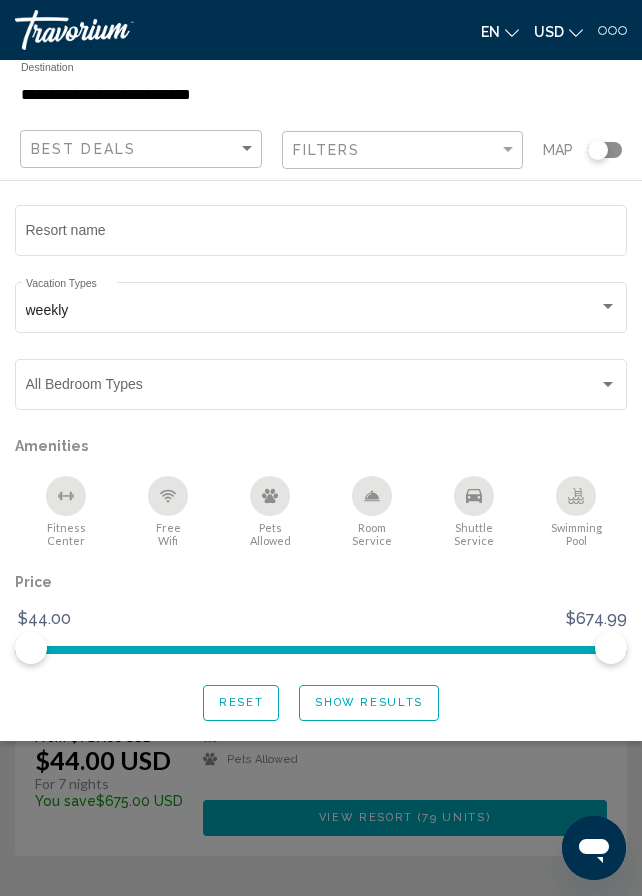 click on "Show Results" 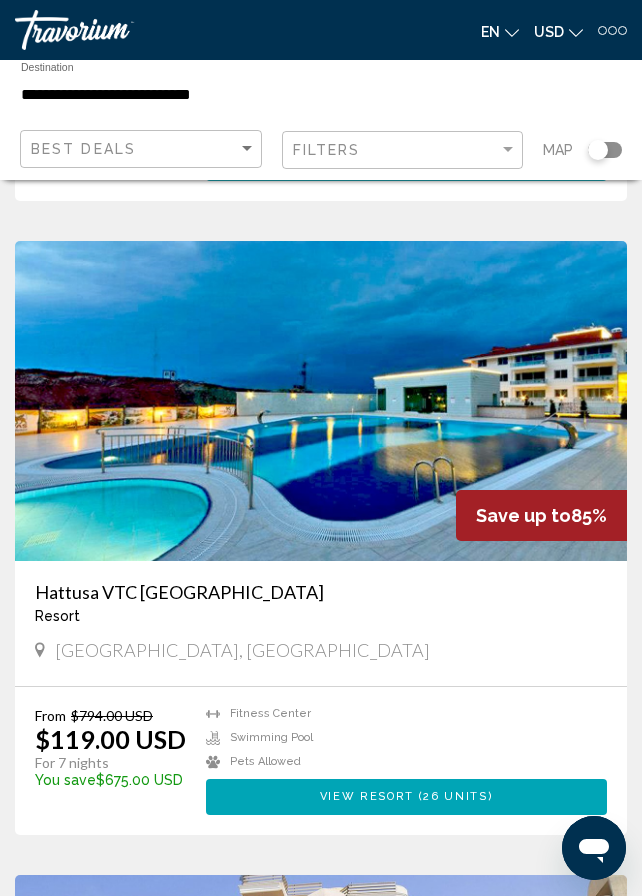 scroll, scrollTop: 3200, scrollLeft: 0, axis: vertical 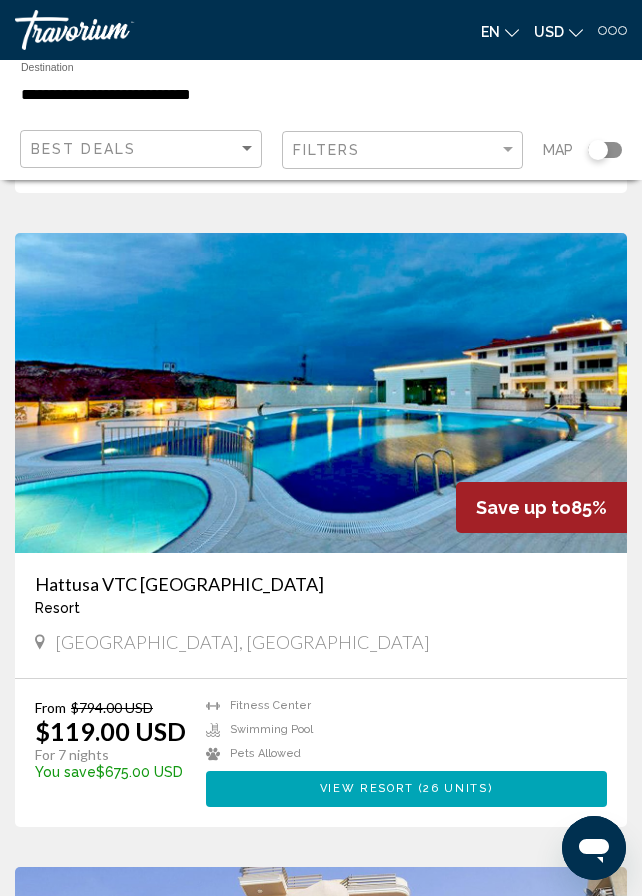 click on "Hattusa VTC [GEOGRAPHIC_DATA]" at bounding box center [321, 584] 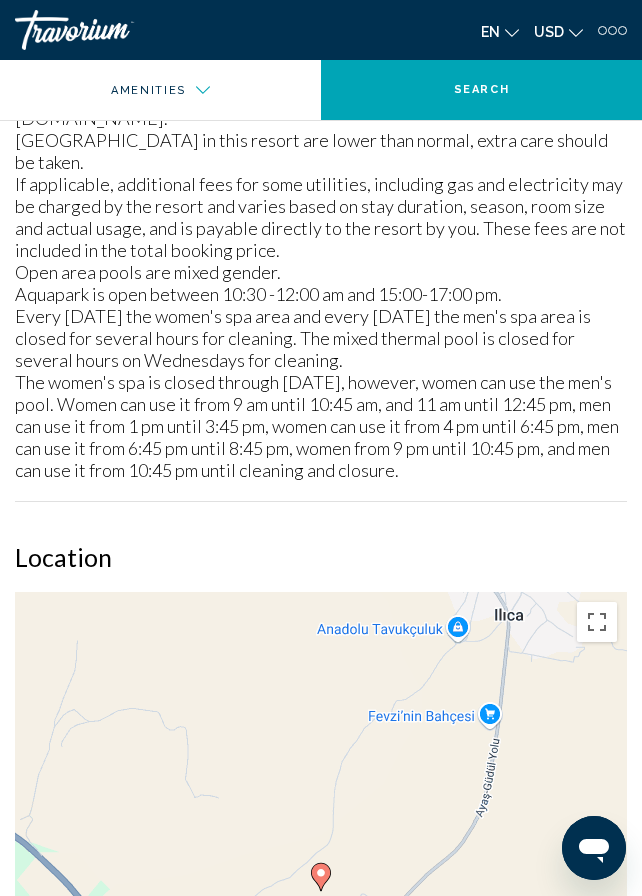 scroll, scrollTop: 2400, scrollLeft: 0, axis: vertical 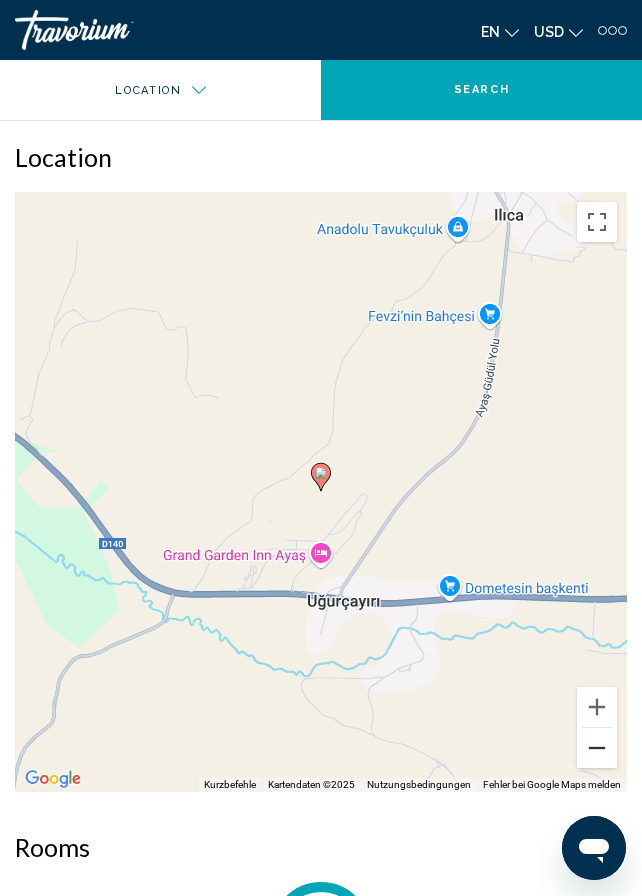 click at bounding box center [597, 748] 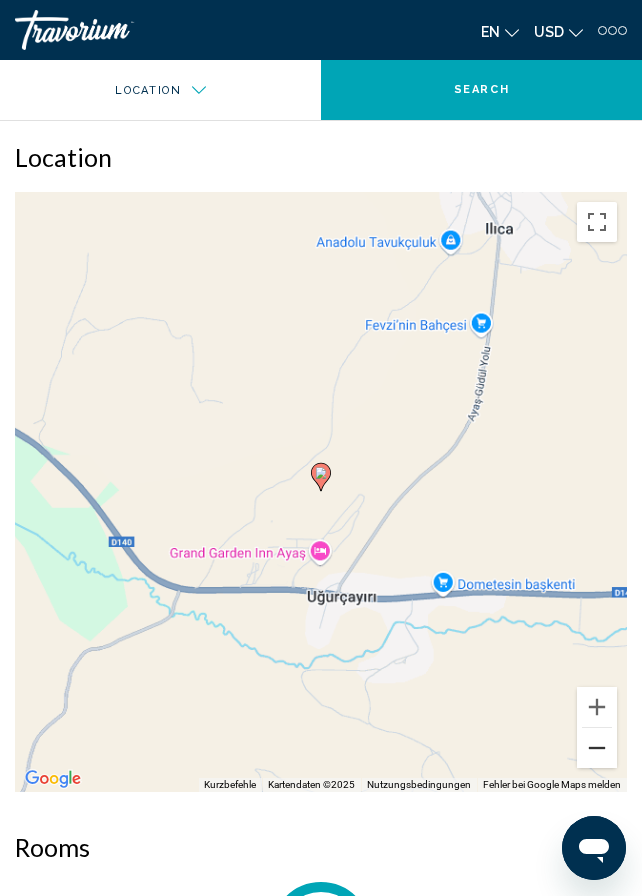 click at bounding box center (597, 748) 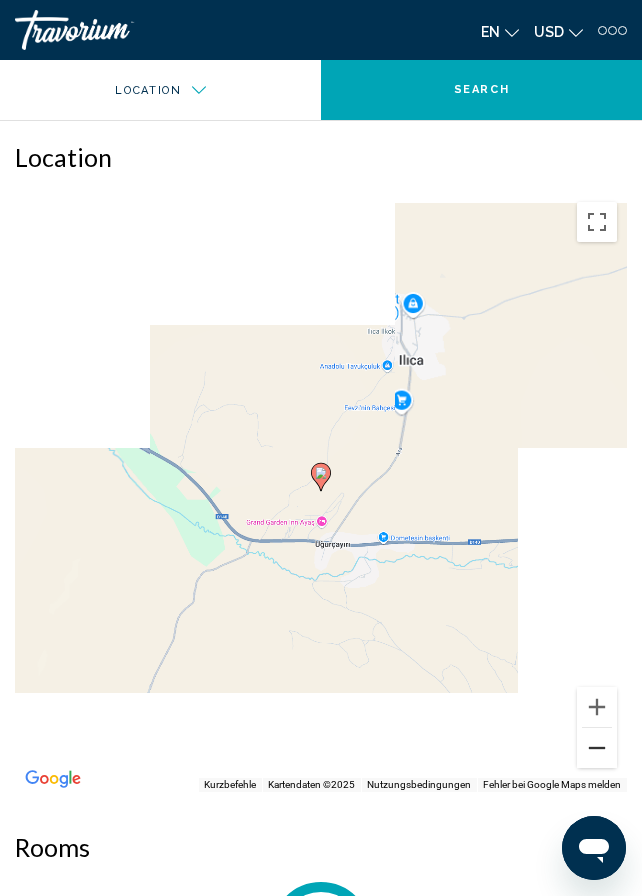 click at bounding box center [597, 748] 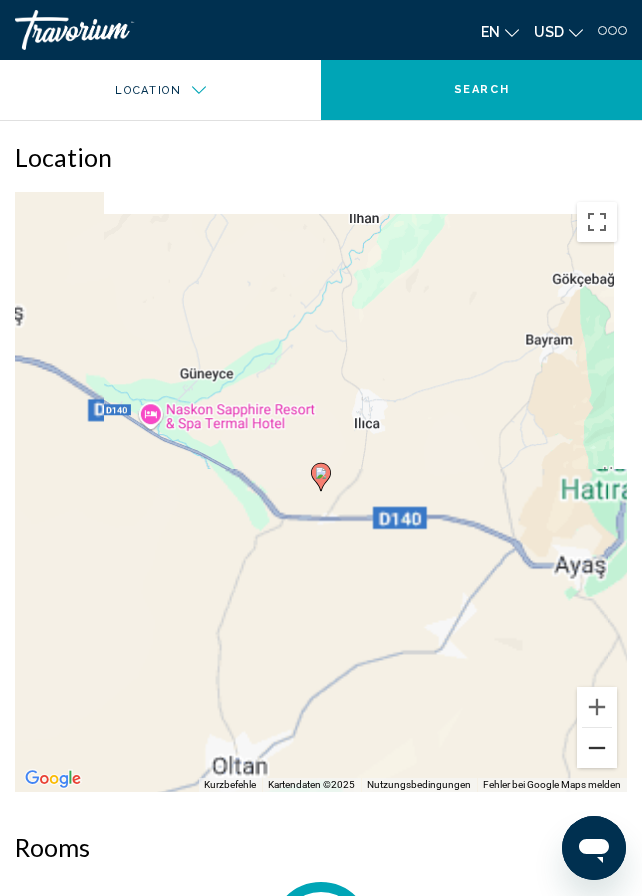 click at bounding box center (597, 748) 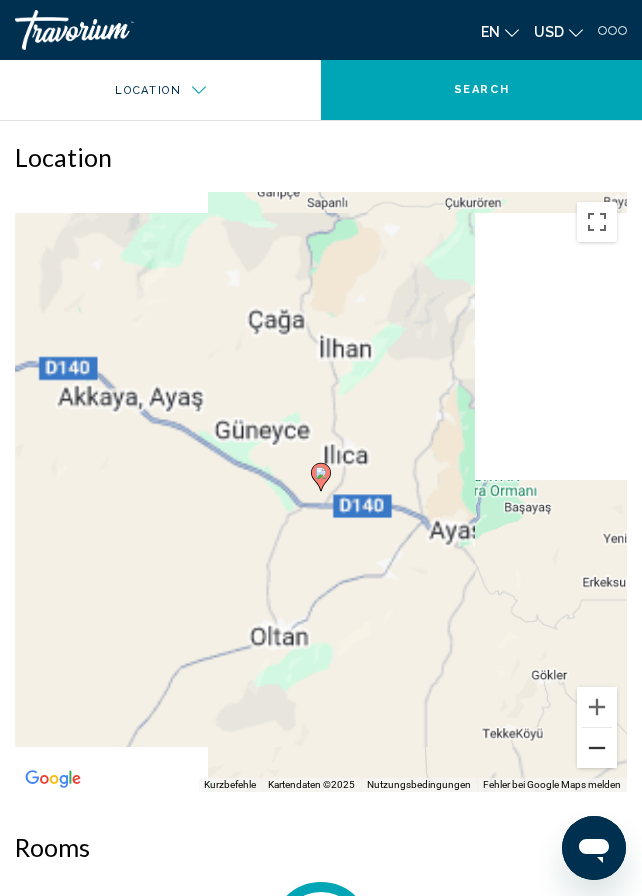 click at bounding box center (597, 748) 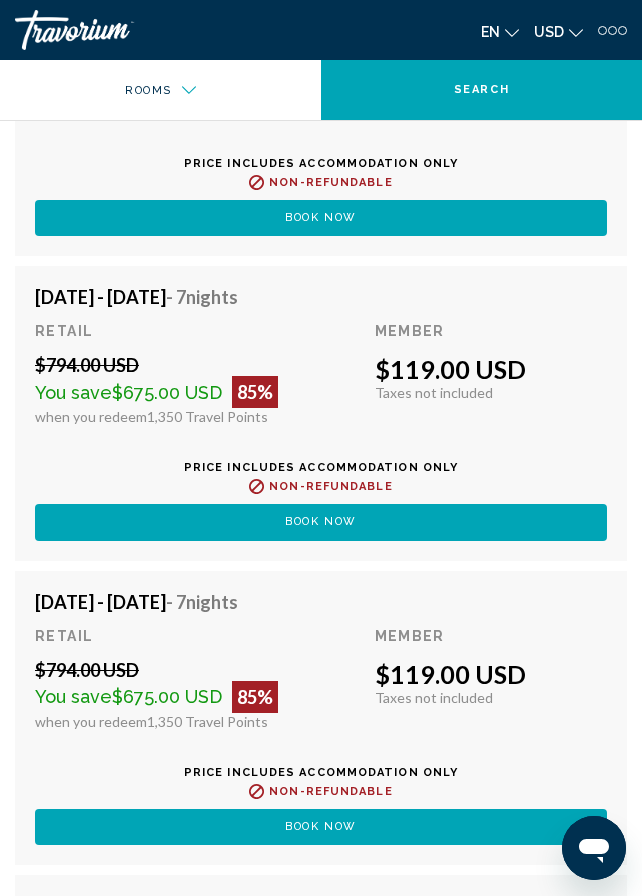 scroll, scrollTop: 4800, scrollLeft: 0, axis: vertical 